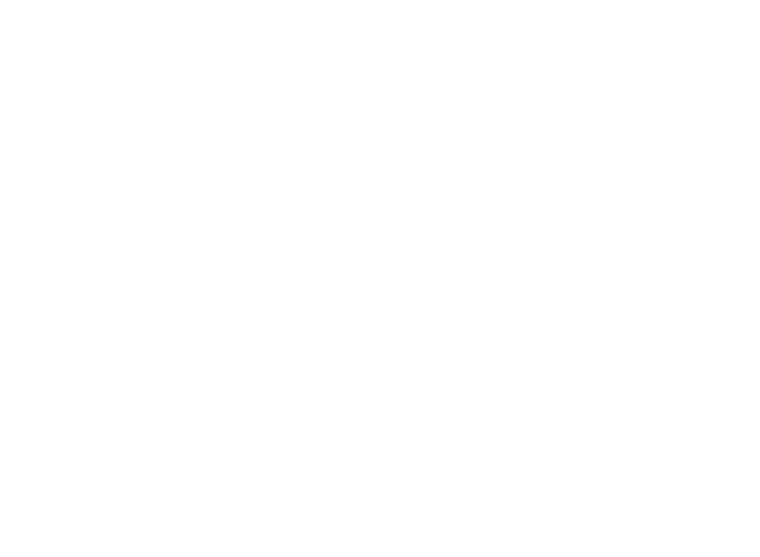 scroll, scrollTop: 0, scrollLeft: 0, axis: both 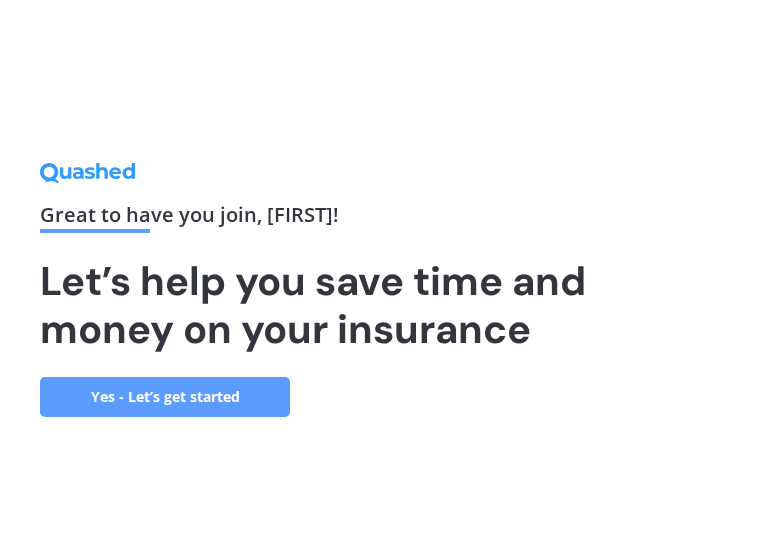 click on "Yes - Let’s get started" at bounding box center (165, 397) 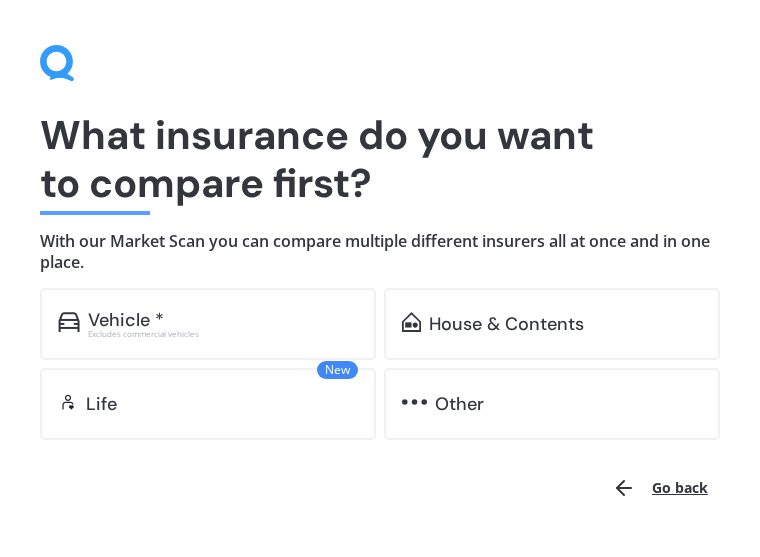 click on "Vehicle * Excludes commercial vehicles" at bounding box center (208, 324) 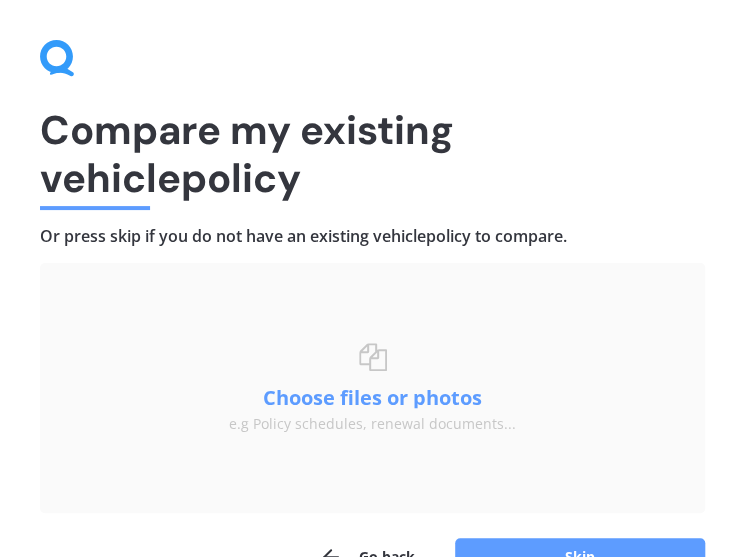 scroll, scrollTop: 59, scrollLeft: 0, axis: vertical 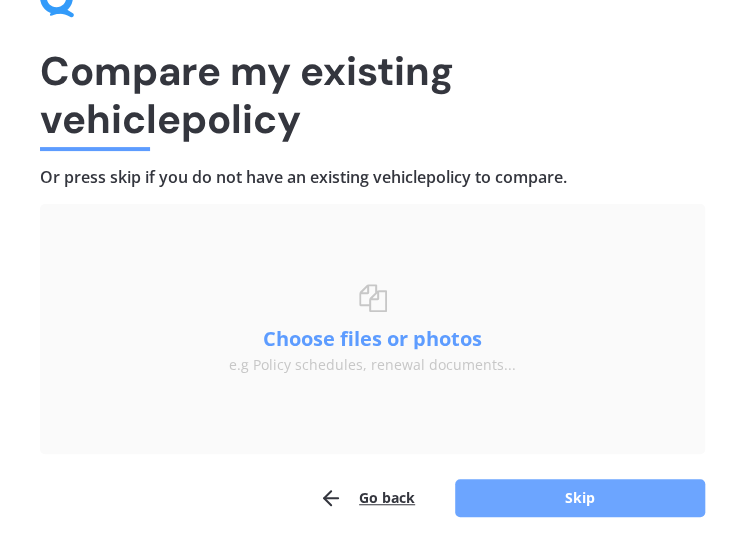 click on "Skip" at bounding box center (580, 498) 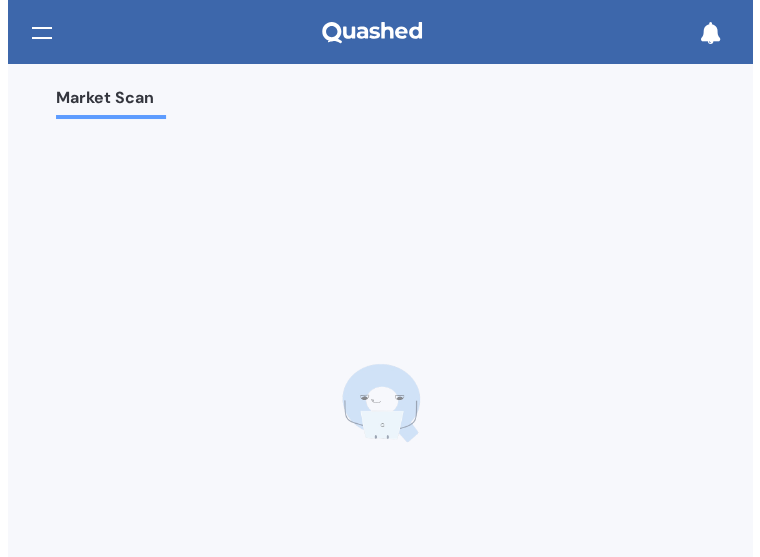 scroll, scrollTop: 0, scrollLeft: 0, axis: both 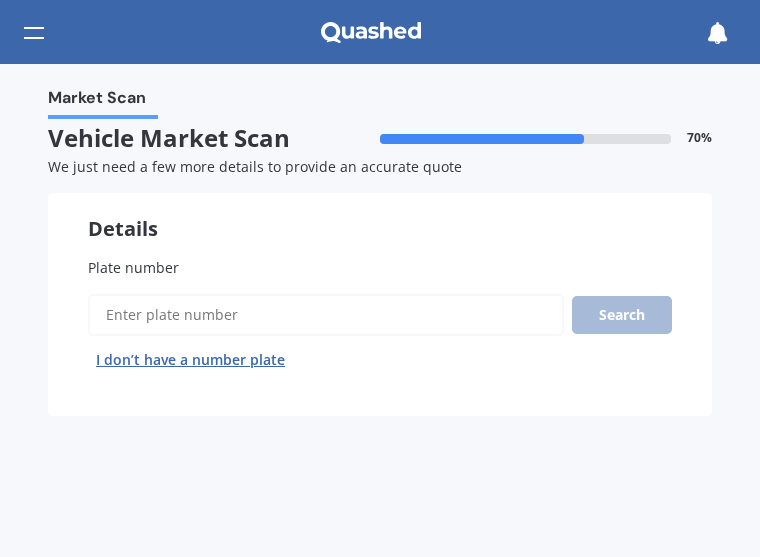 click on "Plate number" at bounding box center (326, 315) 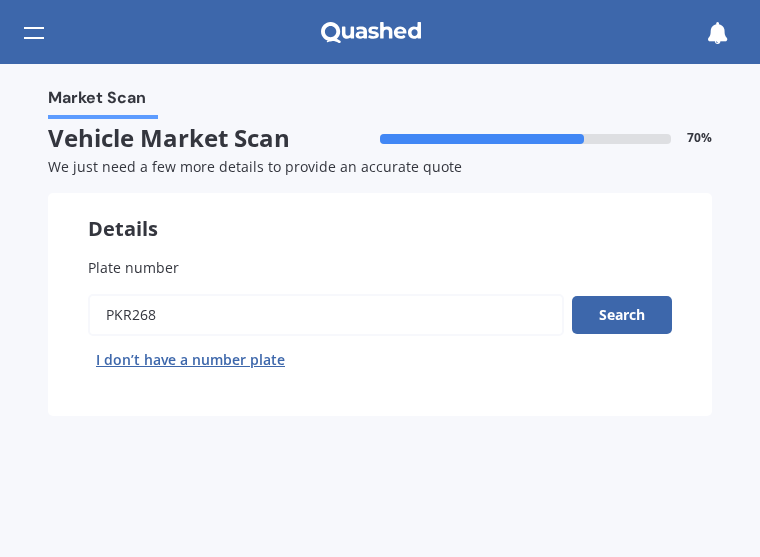 type on "pkr268" 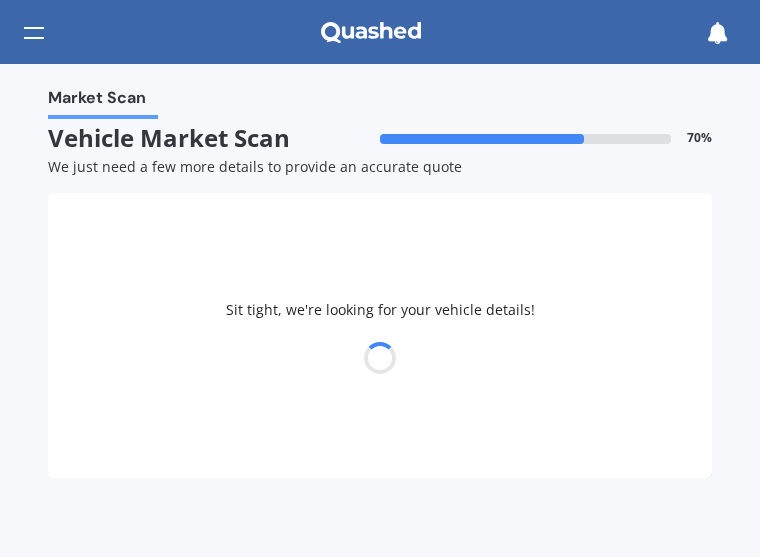 select on "SUBARU" 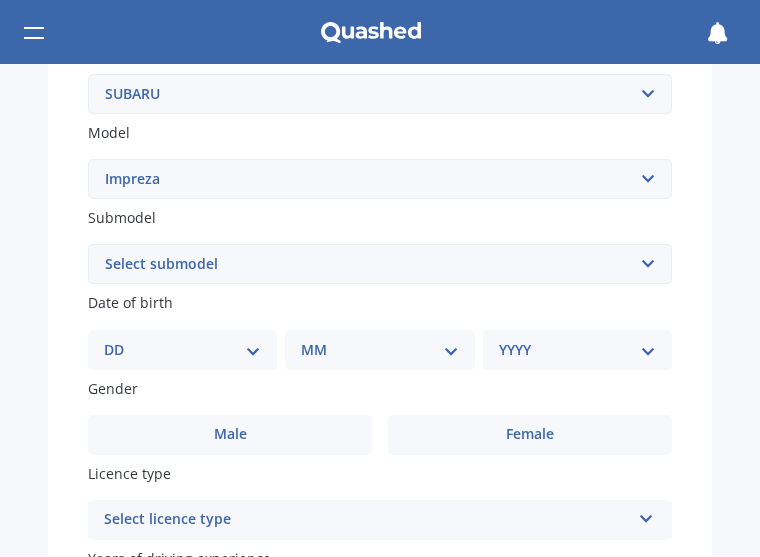 scroll, scrollTop: 391, scrollLeft: 0, axis: vertical 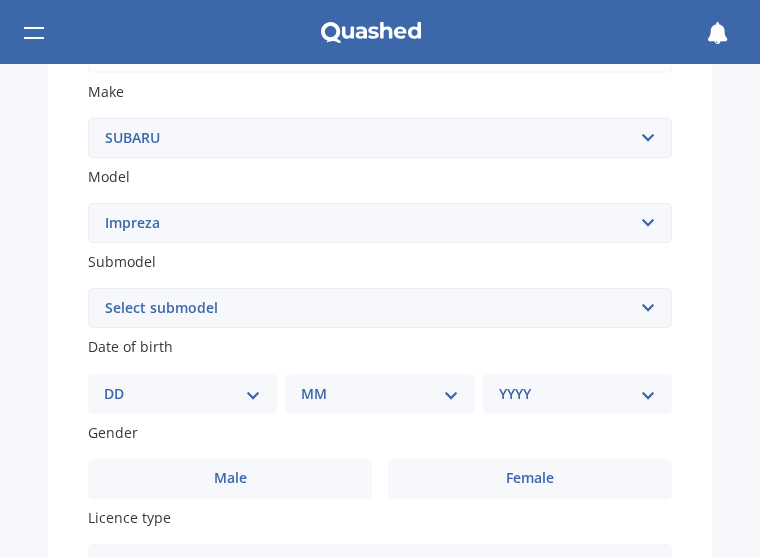 click on "Select submodel (All other turbo) 2.0i 2.0i Luxury 2.0i S Edition 2.0R 2.0R Sport 2.0XV Petrol/hybrid 2WD non-turbo Anesis CS G4 non turbo GL Gravel-Xpress GX HX LX LXS non-turbo RS RX RXI Sport 1.6 i-L Sport Turbo SRX non-turbo Station Wagon Station Wagon 4WD WRX (SLT) WRX manual WRX premium (SLT) WRX premium manual WRX STI (all other) WRX STI premium XL XV Petrol  4WD" at bounding box center [380, 308] 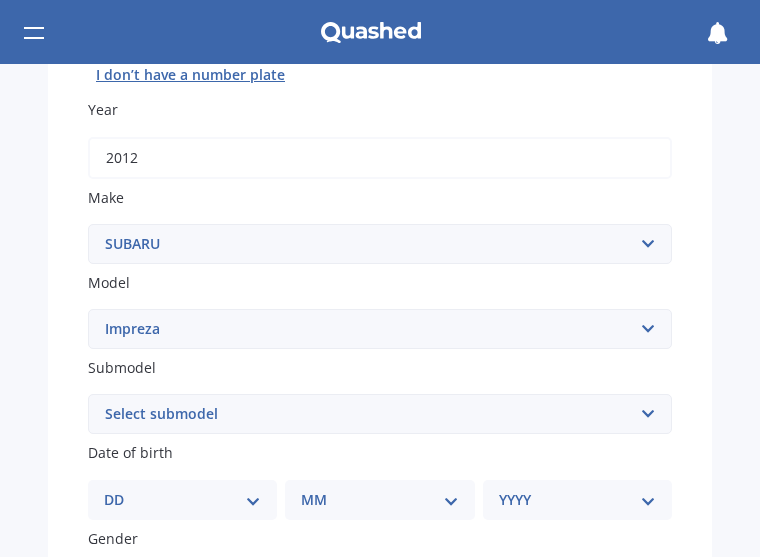 scroll, scrollTop: 518, scrollLeft: 0, axis: vertical 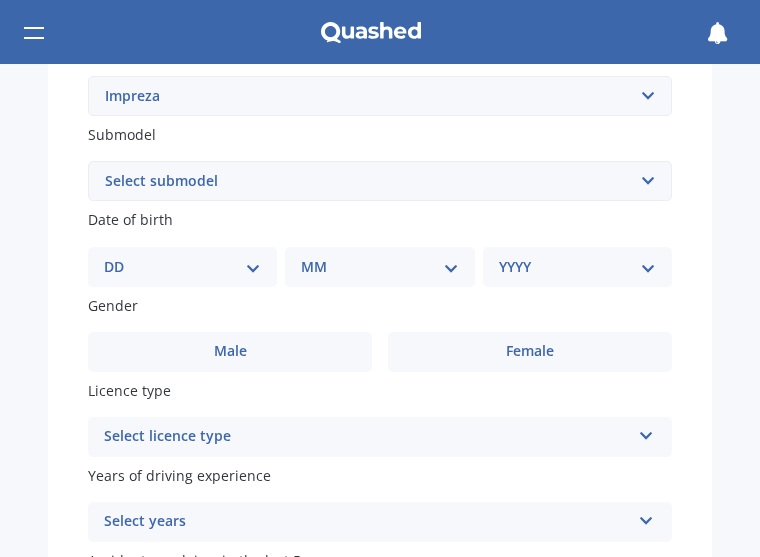 click on "Select submodel (All other turbo) 2.0i 2.0i Luxury 2.0i S Edition 2.0R 2.0R Sport 2.0XV Petrol/hybrid 2WD non-turbo Anesis CS G4 non turbo GL Gravel-Xpress GX HX LX LXS non-turbo RS RX RXI Sport 1.6 i-L Sport Turbo SRX non-turbo Station Wagon Station Wagon 4WD WRX (SLT) WRX manual WRX premium (SLT) WRX premium manual WRX STI (all other) WRX STI premium XL XV Petrol  4WD" at bounding box center [380, 181] 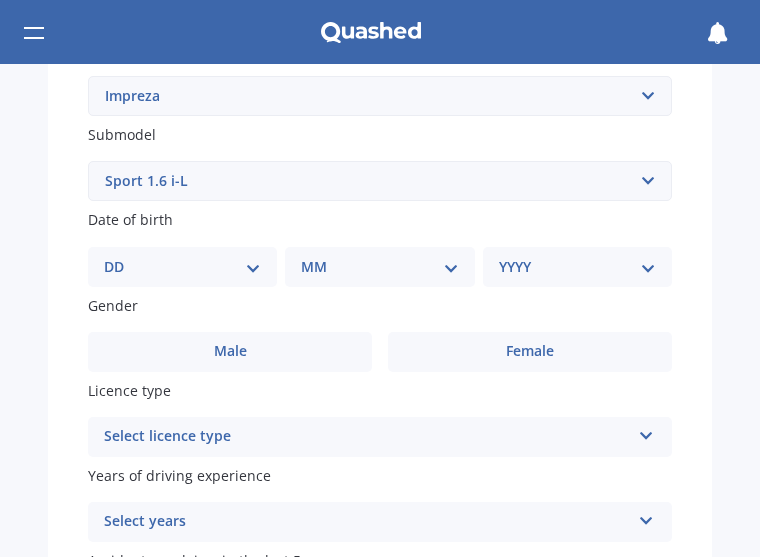 click on "Select submodel (All other turbo) 2.0i 2.0i Luxury 2.0i S Edition 2.0R 2.0R Sport 2.0XV Petrol/hybrid 2WD non-turbo Anesis CS G4 non turbo GL Gravel-Xpress GX HX LX LXS non-turbo RS RX RXI Sport 1.6 i-L Sport Turbo SRX non-turbo Station Wagon Station Wagon 4WD WRX (SLT) WRX manual WRX premium (SLT) WRX premium manual WRX STI (all other) WRX STI premium XL XV Petrol  4WD" at bounding box center (380, 181) 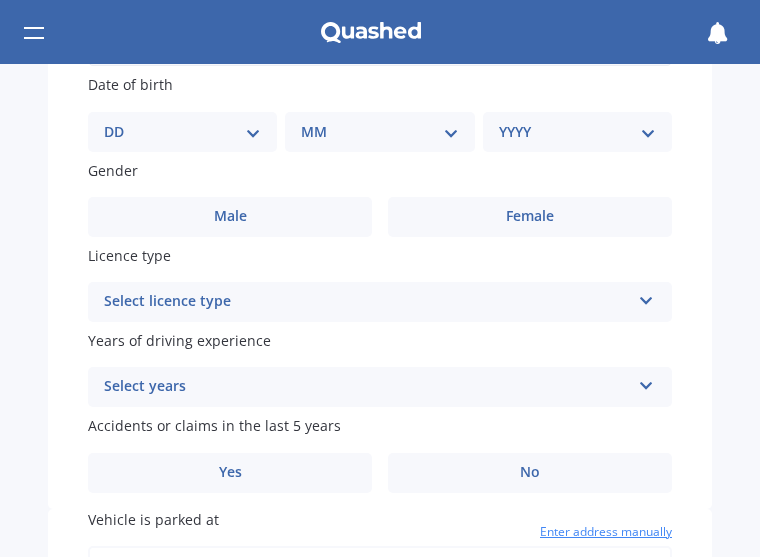 scroll, scrollTop: 520, scrollLeft: 0, axis: vertical 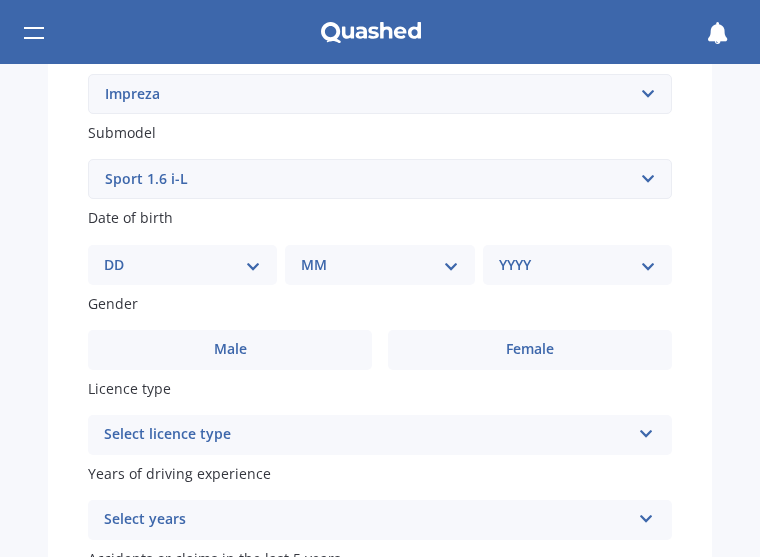 click on "DD 01 02 03 04 05 06 07 08 09 10 11 12 13 14 15 16 17 18 19 20 21 22 23 24 25 26 27 28 29 30 31" at bounding box center [182, 265] 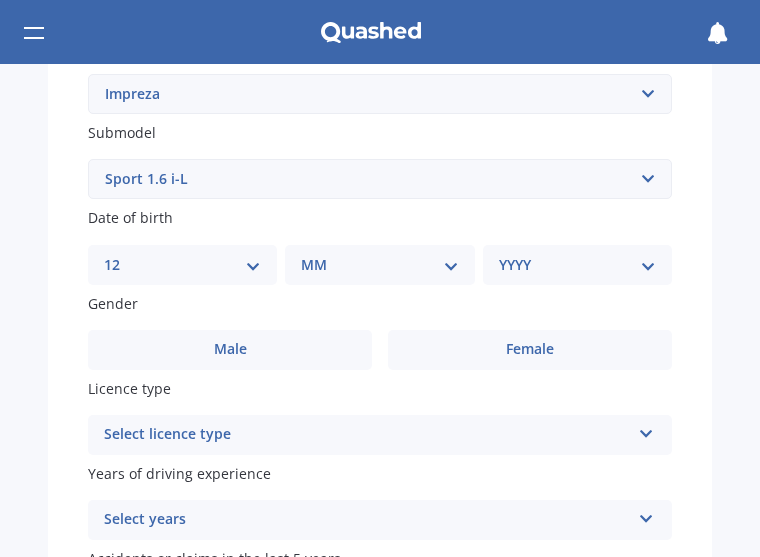 click on "DD 01 02 03 04 05 06 07 08 09 10 11 12 13 14 15 16 17 18 19 20 21 22 23 24 25 26 27 28 29 30 31" at bounding box center (182, 265) 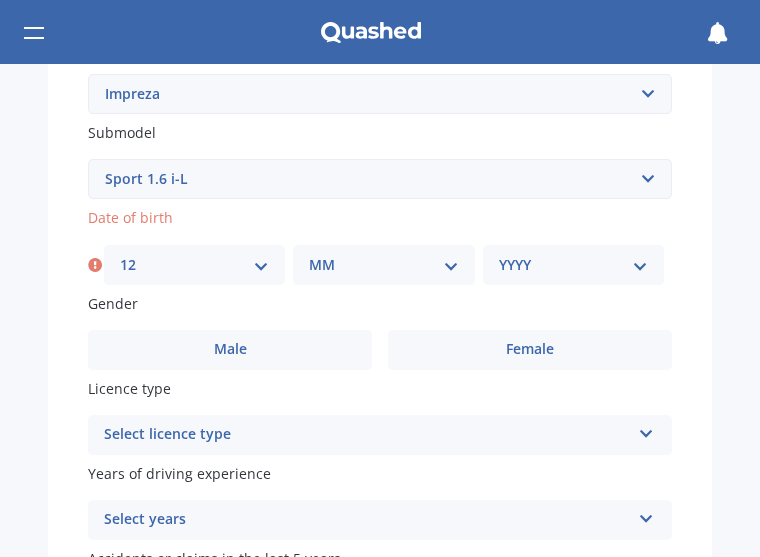 click on "MM 01 02 03 04 05 06 07 08 09 10 11 12" at bounding box center [383, 265] 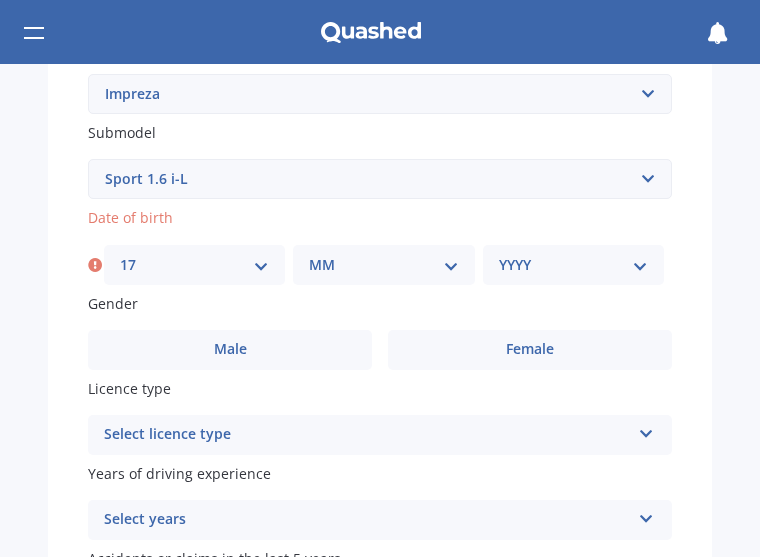 click on "DD 01 02 03 04 05 06 07 08 09 10 11 12 13 14 15 16 17 18 19 20 21 22 23 24 25 26 27 28 29 30 31" at bounding box center (194, 265) 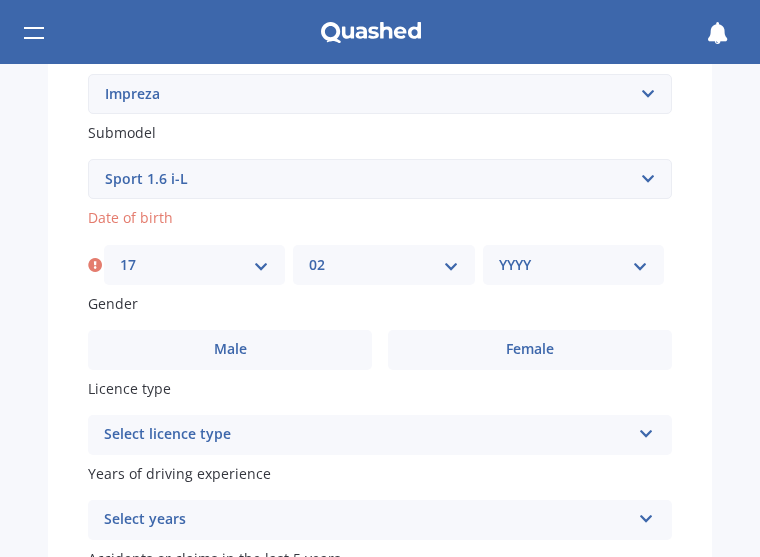 click on "MM 01 02 03 04 05 06 07 08 09 10 11 12" at bounding box center (383, 265) 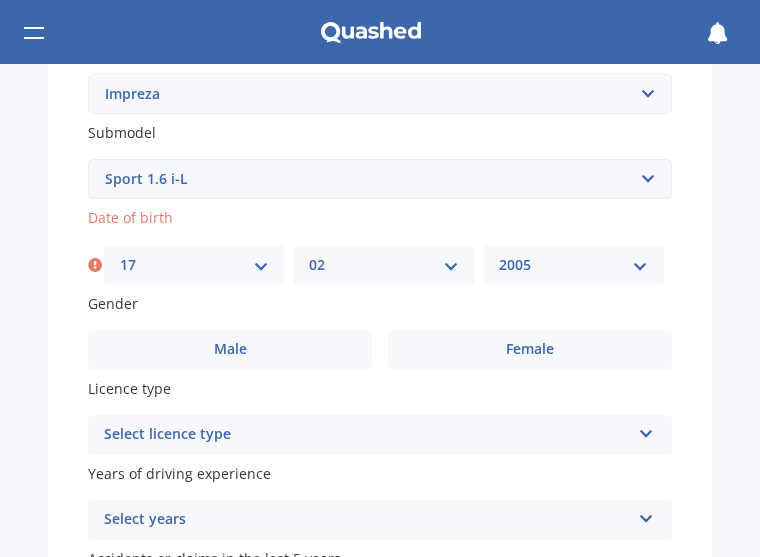 click on "YYYY 2025 2024 2023 2022 2021 2020 2019 2018 2017 2016 2015 2014 2013 2012 2011 2010 2009 2008 2007 2006 2005 2004 2003 2002 2001 2000 1999 1998 1997 1996 1995 1994 1993 1992 1991 1990 1989 1988 1987 1986 1985 1984 1983 1982 1981 1980 1979 1978 1977 1976 1975 1974 1973 1972 1971 1970 1969 1968 1967 1966 1965 1964 1963 1962 1961 1960 1959 1958 1957 1956 1955 1954 1953 1952 1951 1950 1949 1948 1947 1946 1945 1944 1943 1942 1941 1940 1939 1938 1937 1936 1935 1934 1933 1932 1931 1930 1929 1928 1927 1926" at bounding box center (573, 265) 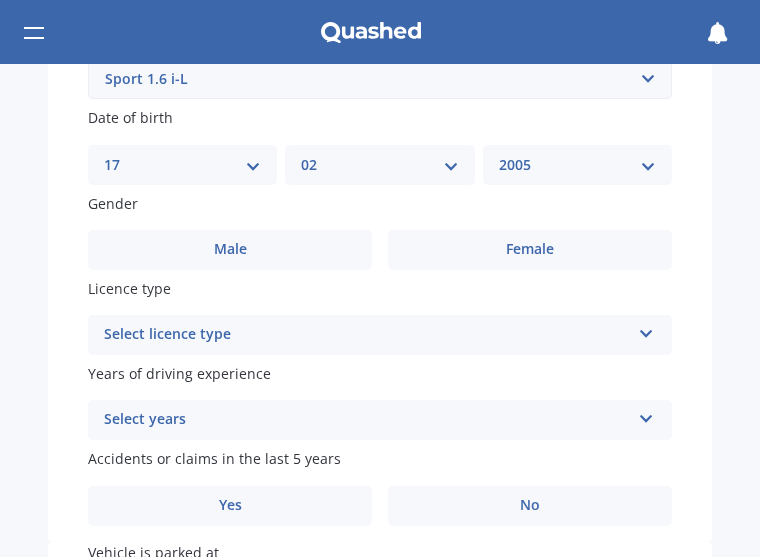 scroll, scrollTop: 630, scrollLeft: 0, axis: vertical 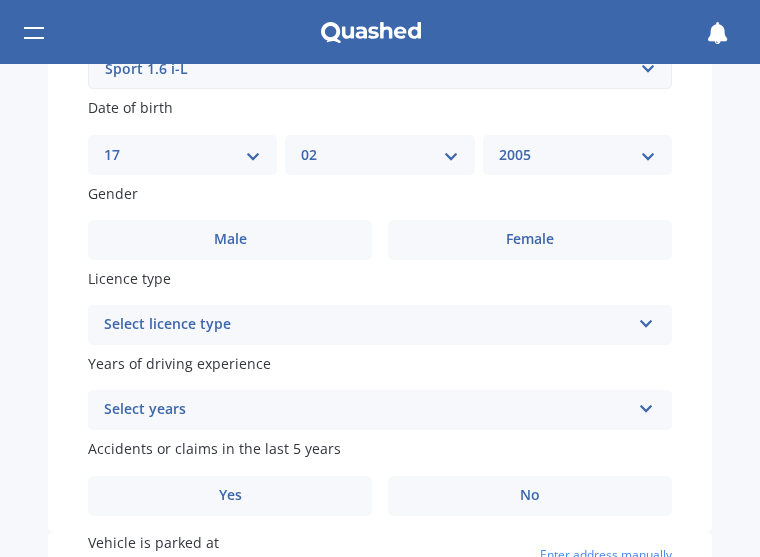 click on "Gender Male Female" at bounding box center [380, 221] 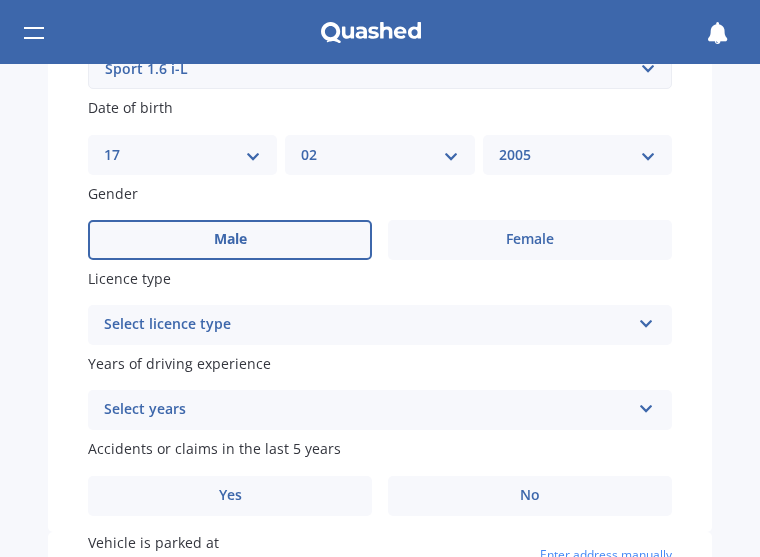 click on "Male" at bounding box center [230, 240] 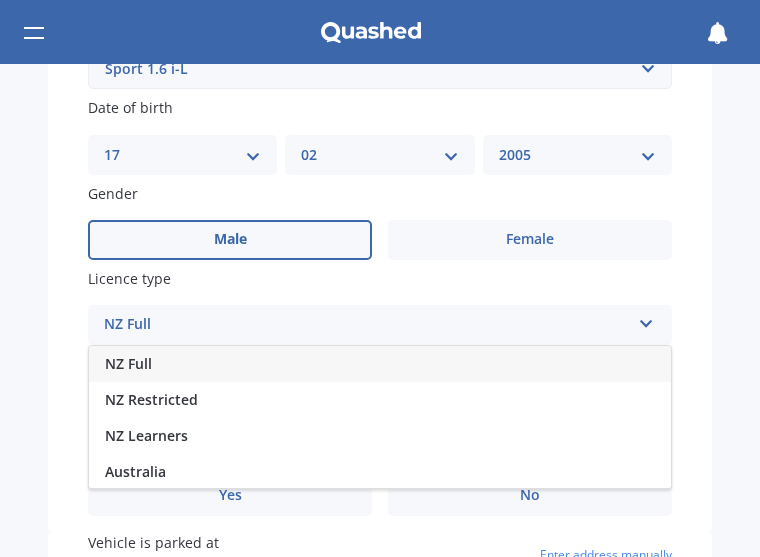 click on "NZ Full" at bounding box center (380, 364) 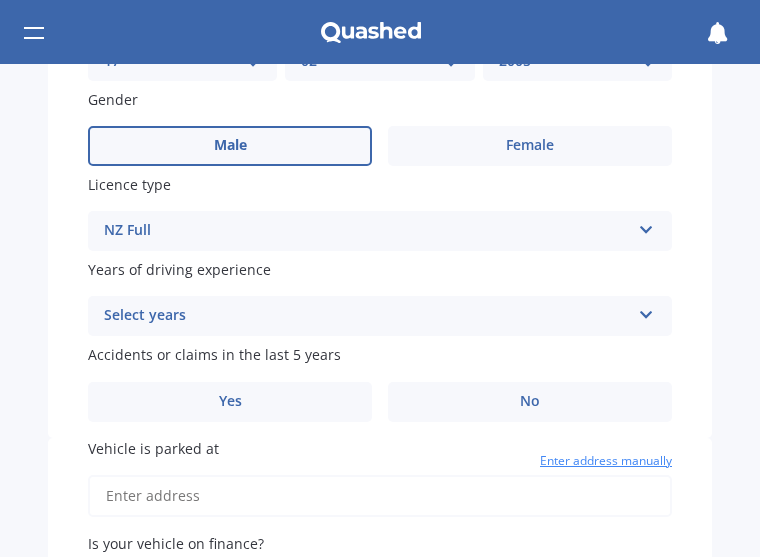 scroll, scrollTop: 728, scrollLeft: 0, axis: vertical 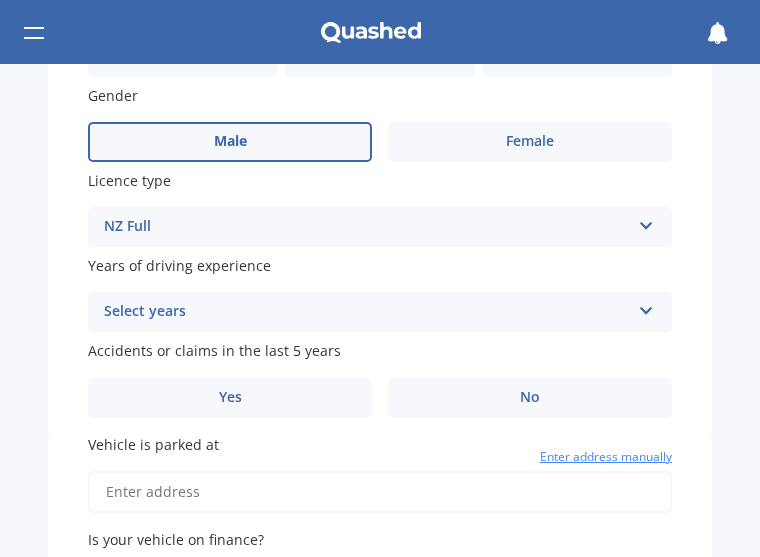 click on "Select years" at bounding box center (367, 312) 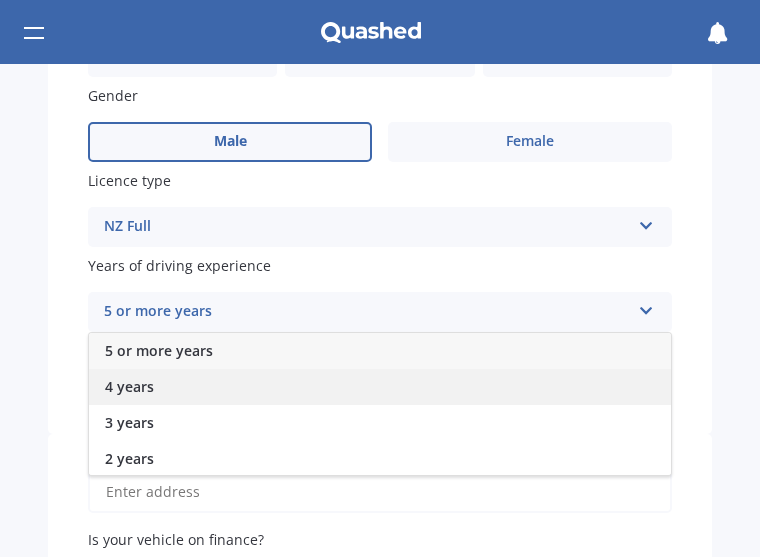 click on "4 years" at bounding box center (380, 387) 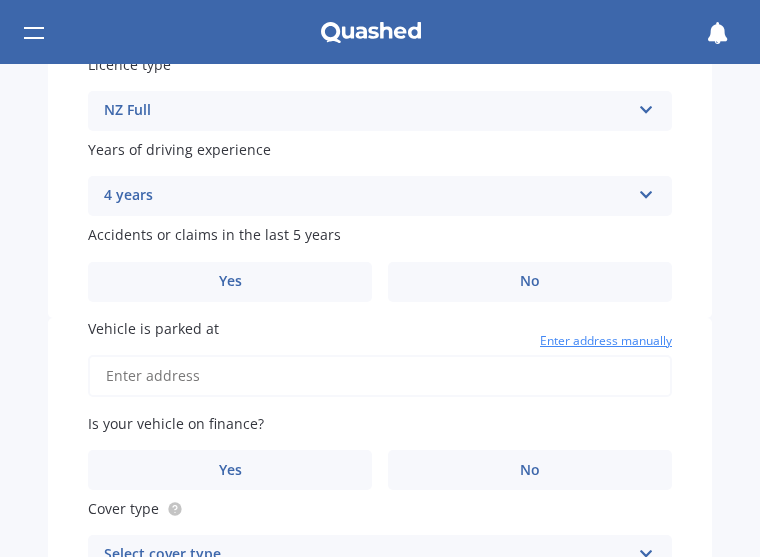scroll, scrollTop: 848, scrollLeft: 0, axis: vertical 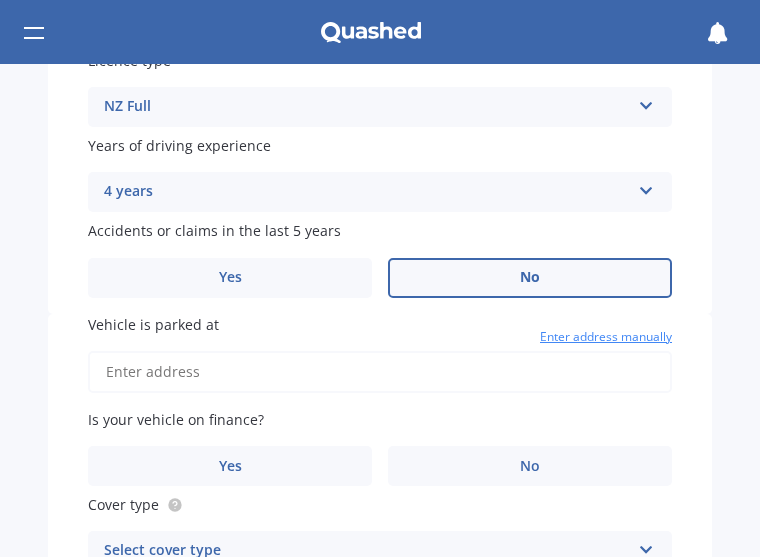 click on "No" at bounding box center (530, 278) 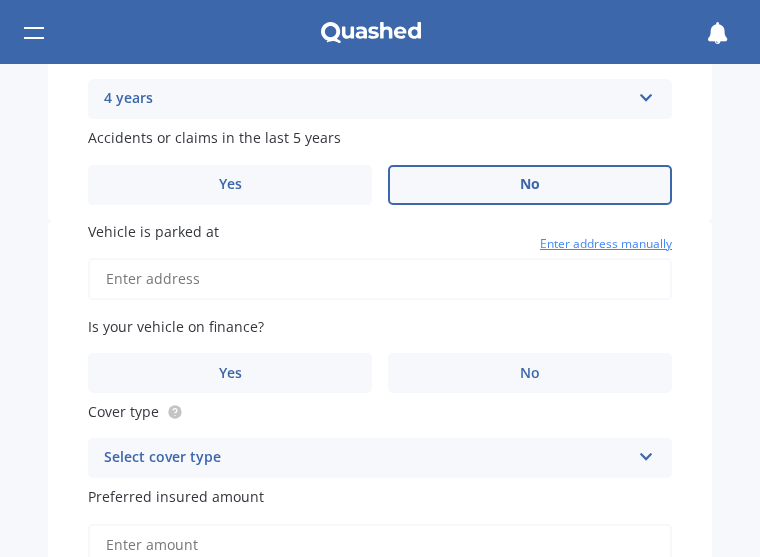 scroll, scrollTop: 944, scrollLeft: 0, axis: vertical 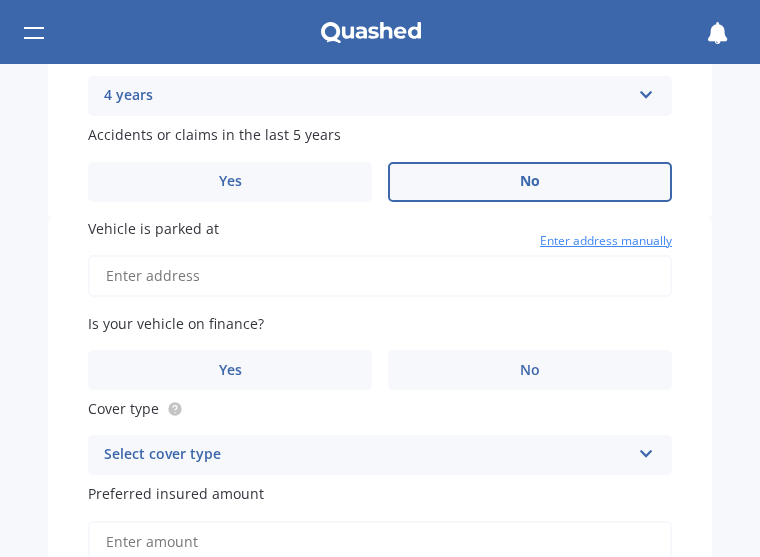 click on "Vehicle is parked at" at bounding box center (380, 276) 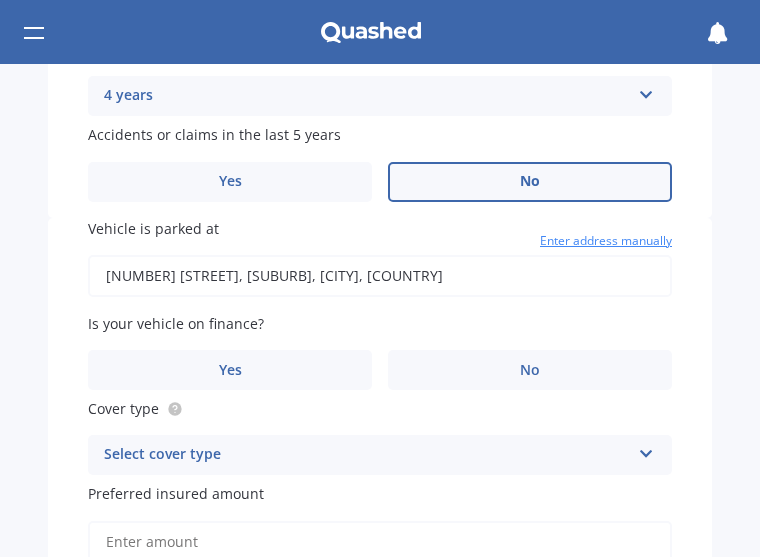 type on "[NUMBER] [STREET], [SUBURB], [CITY] [POSTAL_CODE]" 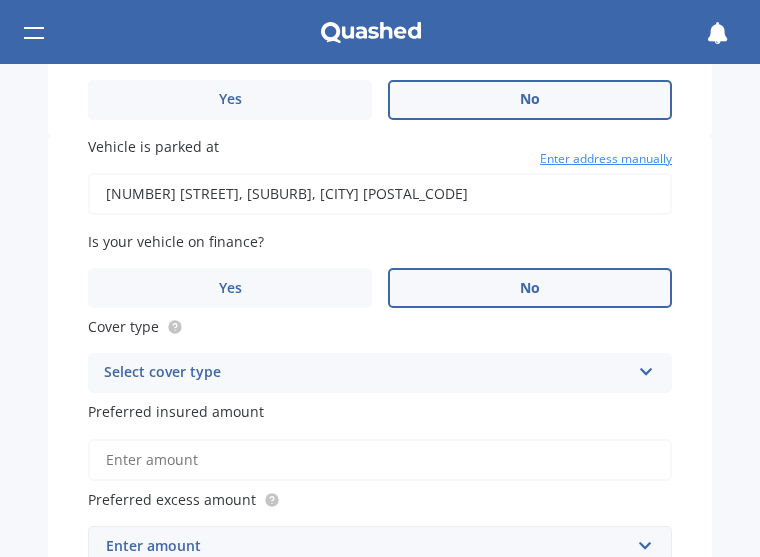 click on "No" at bounding box center (530, 288) 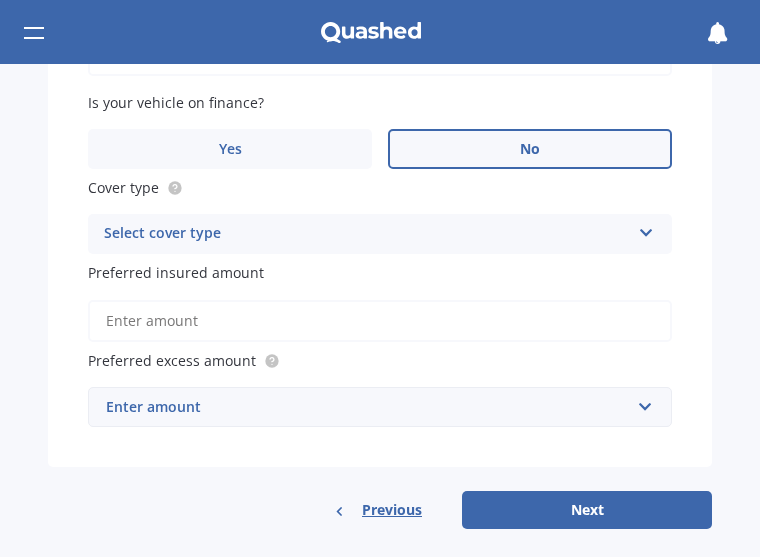 scroll, scrollTop: 1166, scrollLeft: 0, axis: vertical 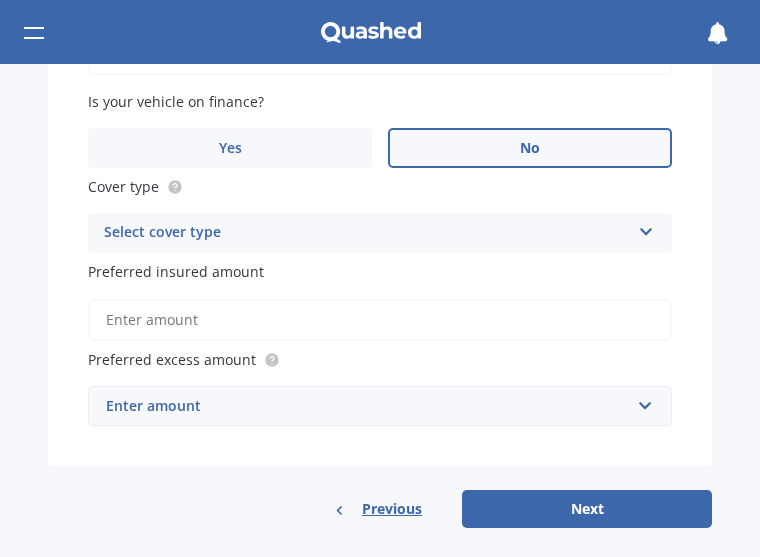 click on "Select cover type" at bounding box center (367, 233) 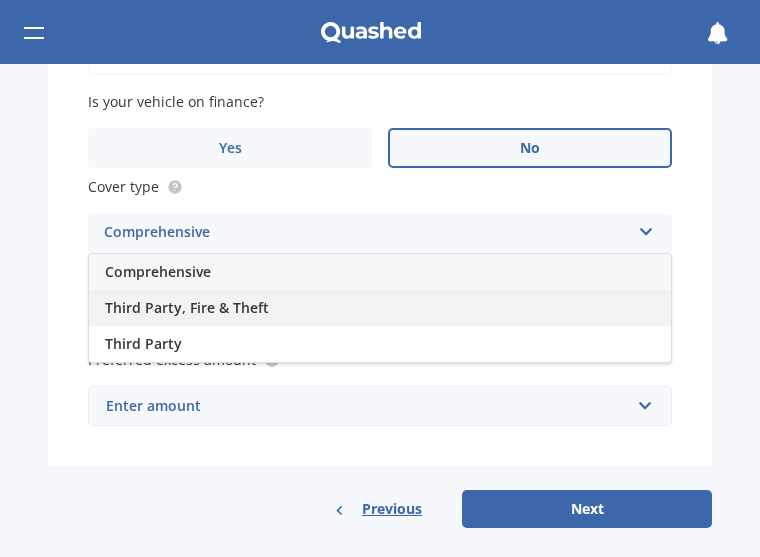click on "Third Party, Fire & Theft" at bounding box center [380, 308] 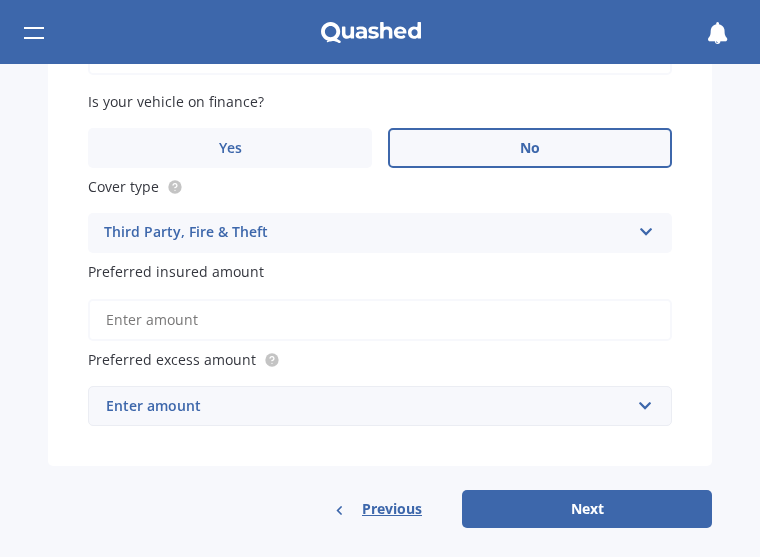 click on "Preferred insured amount" at bounding box center [380, 320] 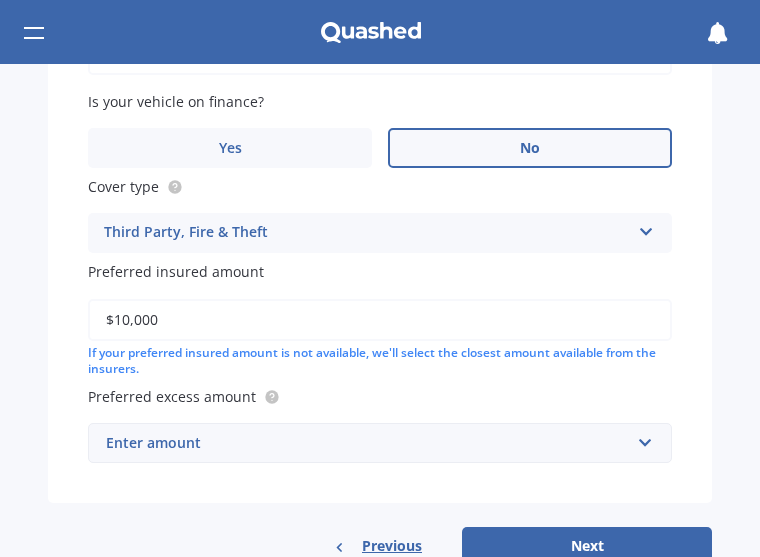 scroll, scrollTop: 1220, scrollLeft: 0, axis: vertical 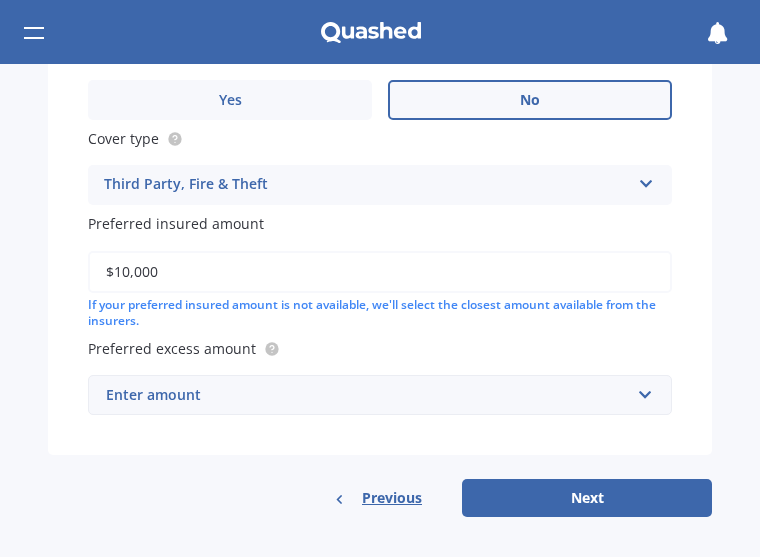 type on "$10,000" 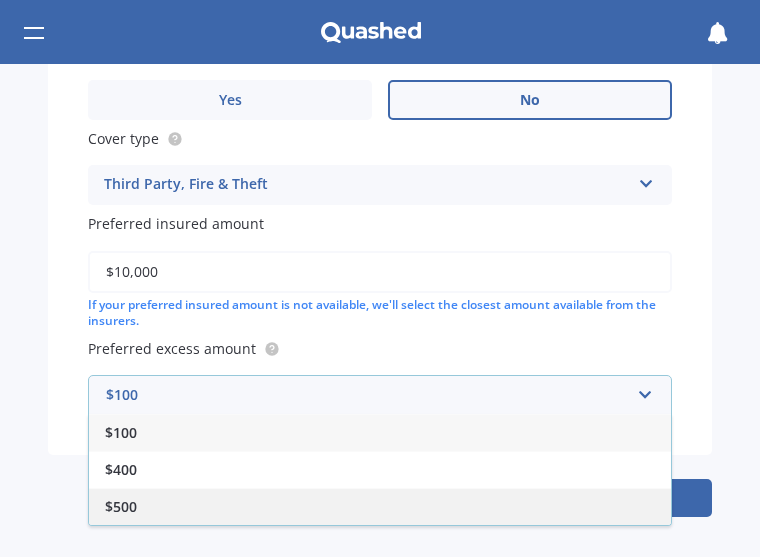 click on "$500" at bounding box center [380, 506] 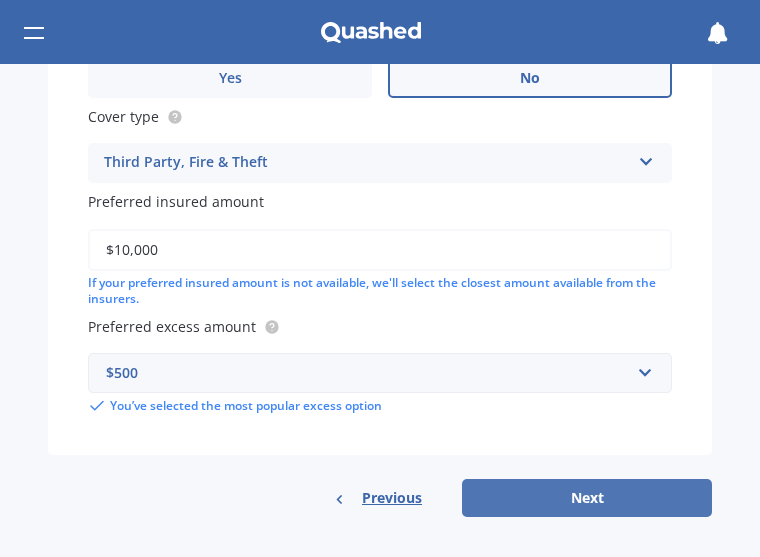 click on "Next" at bounding box center [587, 498] 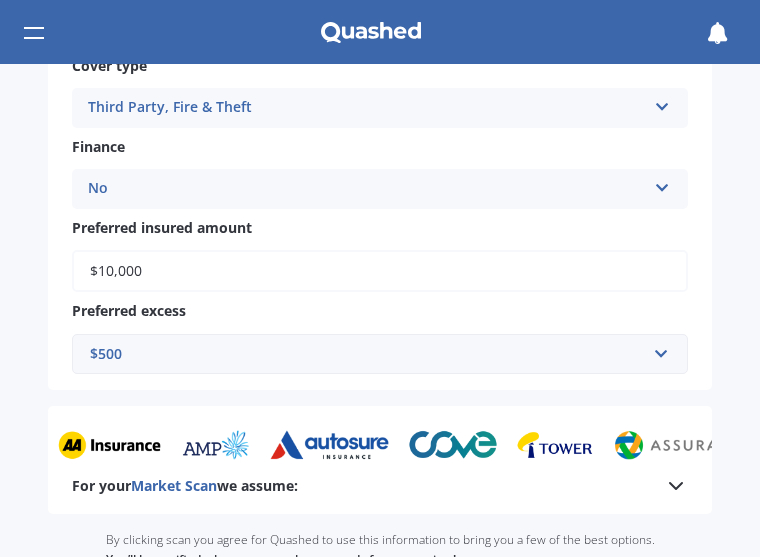 scroll, scrollTop: 934, scrollLeft: 0, axis: vertical 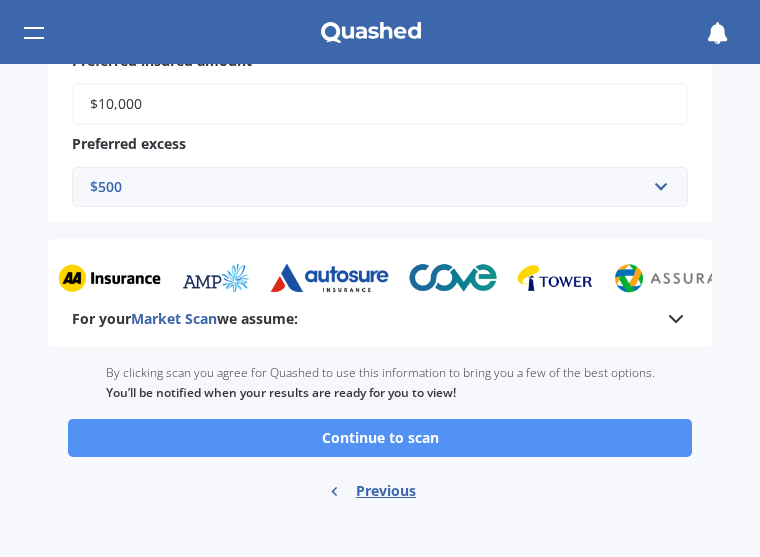 click on "Continue to scan" at bounding box center (380, 438) 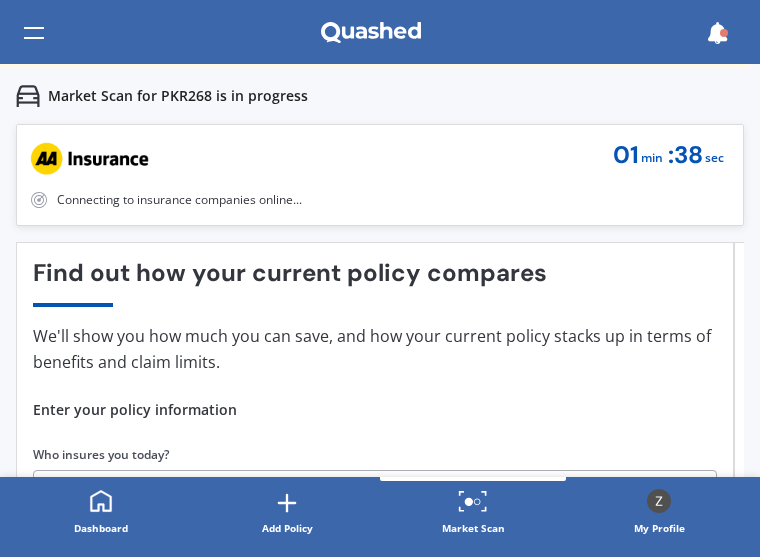 scroll, scrollTop: 55, scrollLeft: 0, axis: vertical 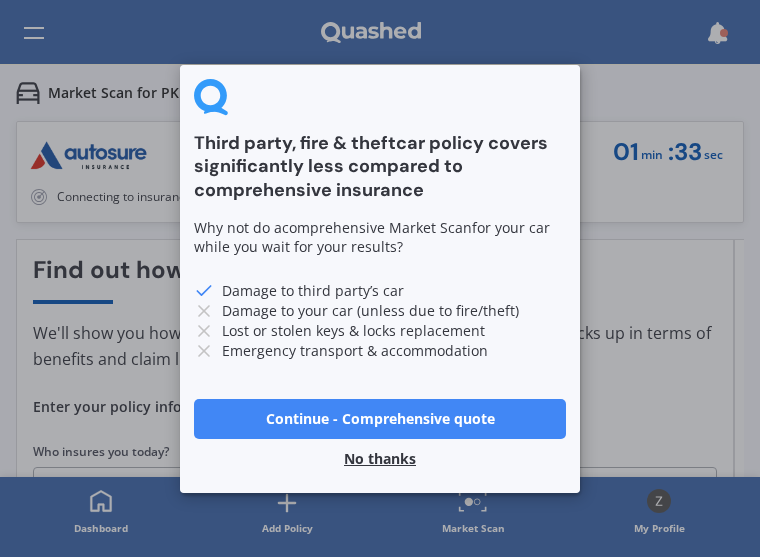 click on "No thanks" at bounding box center [380, 458] 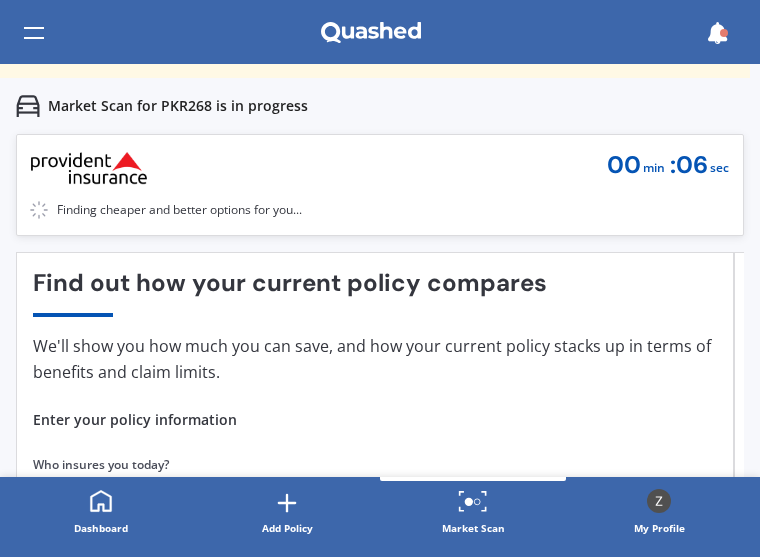 scroll, scrollTop: 43, scrollLeft: 0, axis: vertical 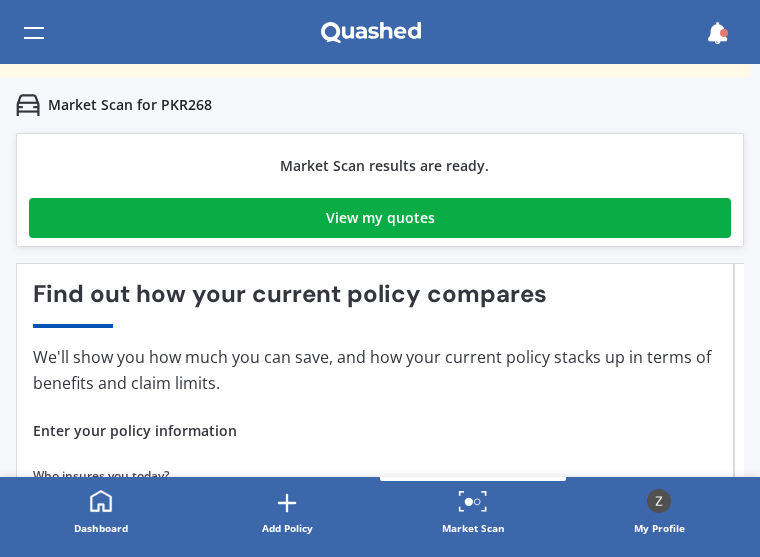 click on "View my quotes" at bounding box center (380, 218) 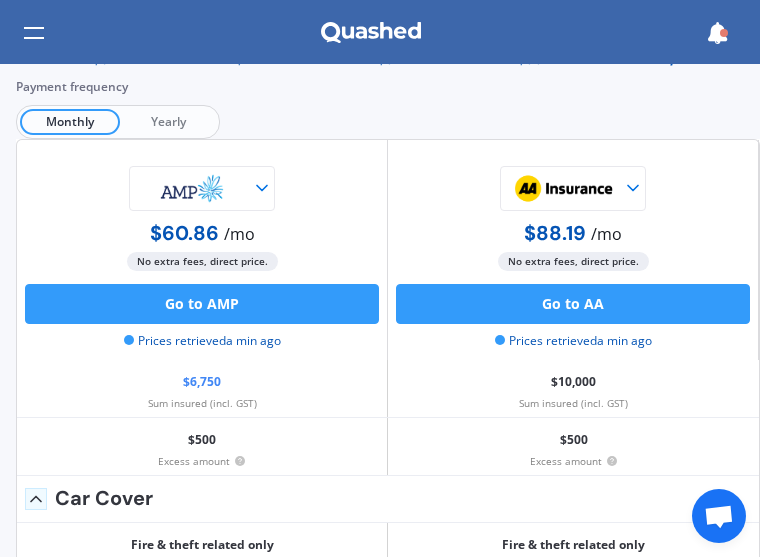 scroll, scrollTop: 119, scrollLeft: 0, axis: vertical 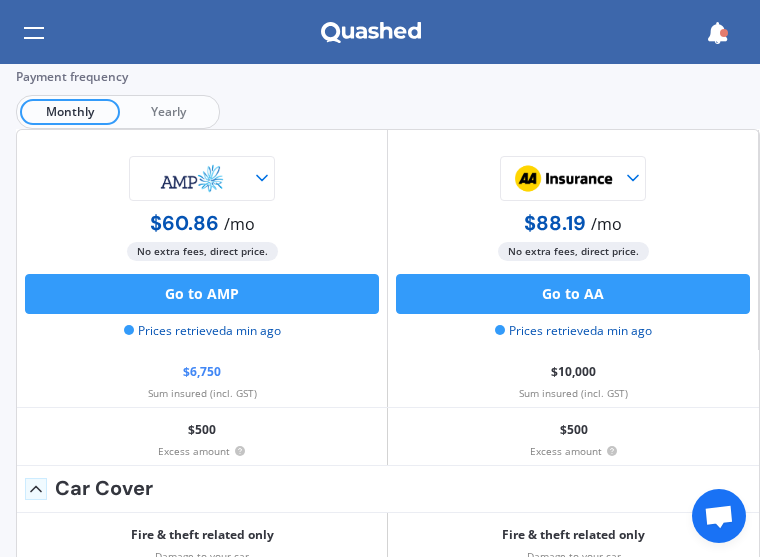 click on "Monthly Yearly" at bounding box center [118, 112] 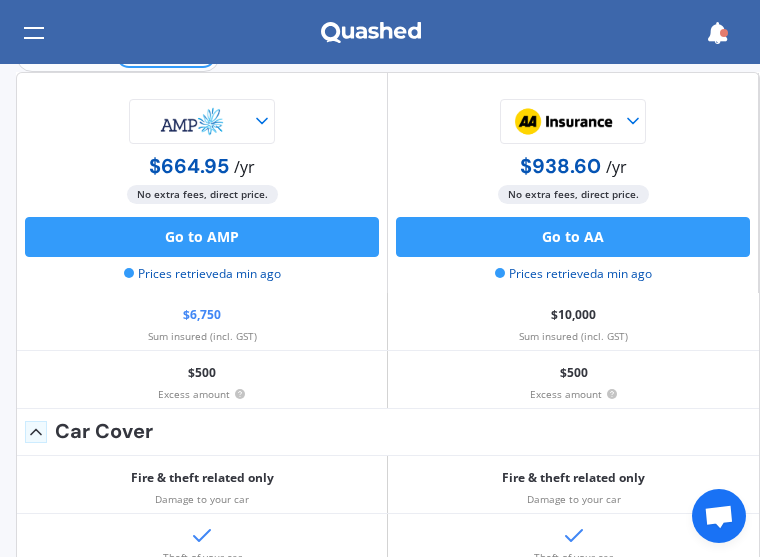 scroll, scrollTop: 172, scrollLeft: 0, axis: vertical 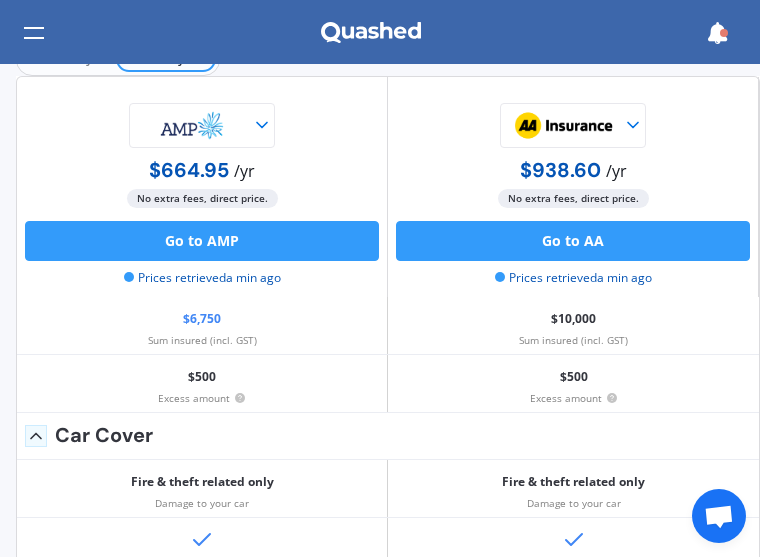 click at bounding box center [192, 125] 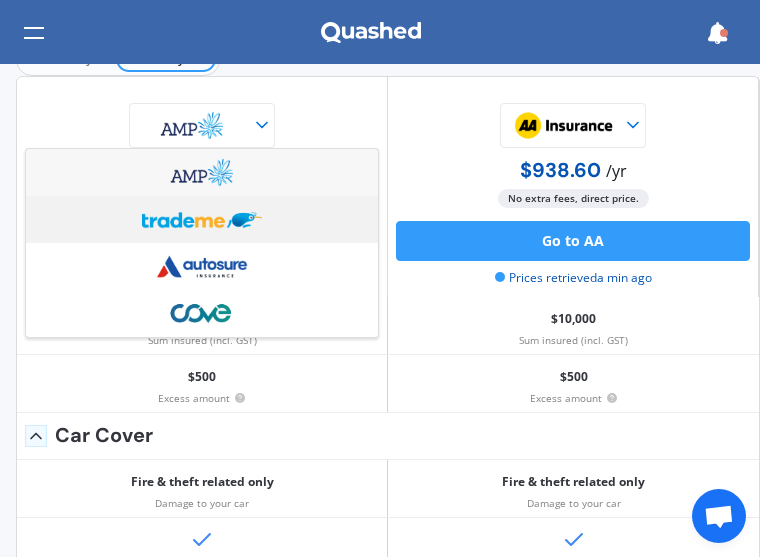 click at bounding box center (202, 219) 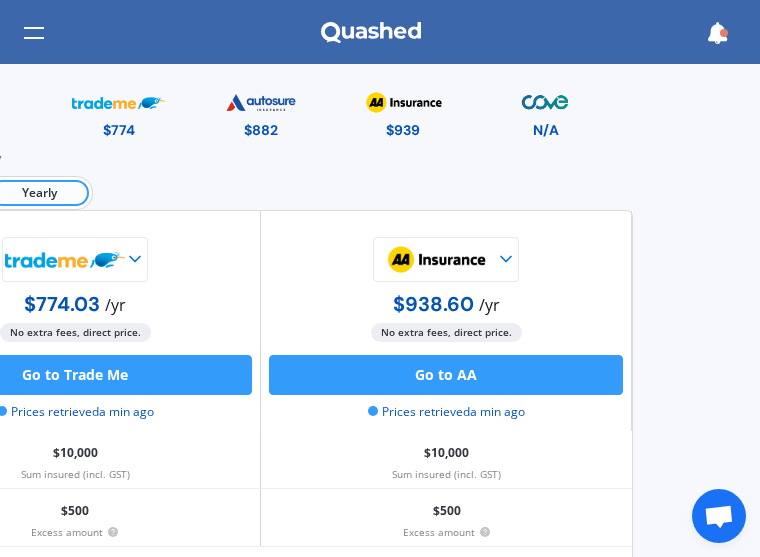 scroll, scrollTop: 38, scrollLeft: 0, axis: vertical 